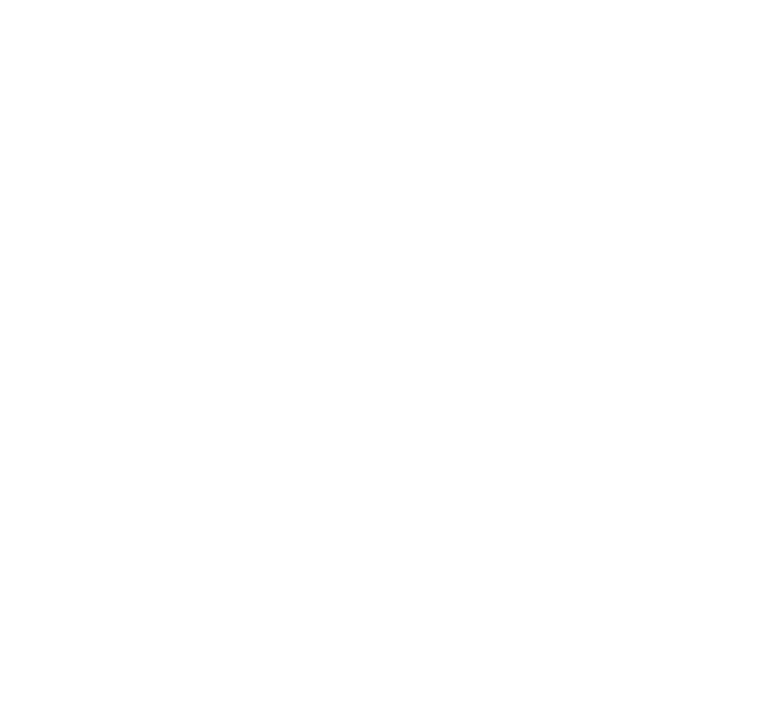 scroll, scrollTop: 0, scrollLeft: 0, axis: both 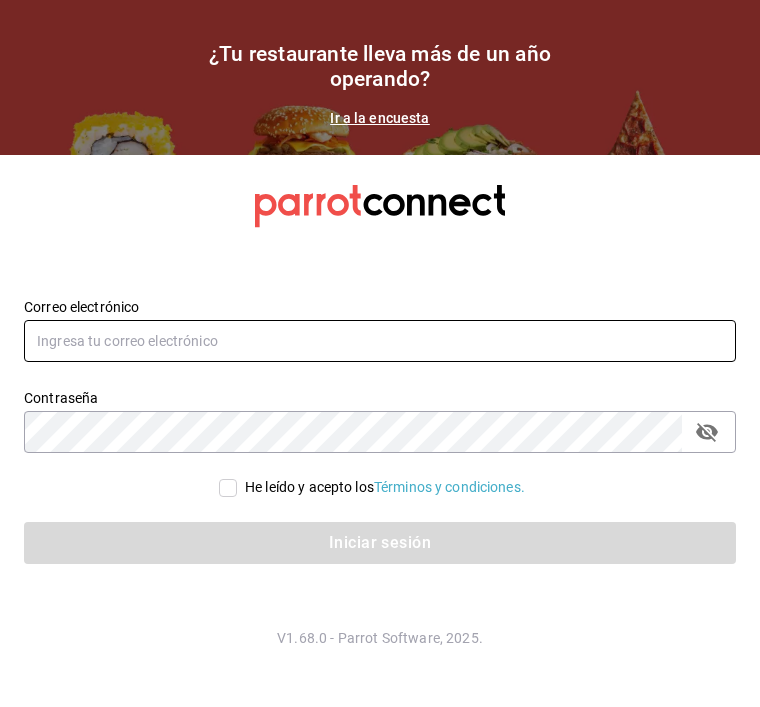 click at bounding box center (380, 341) 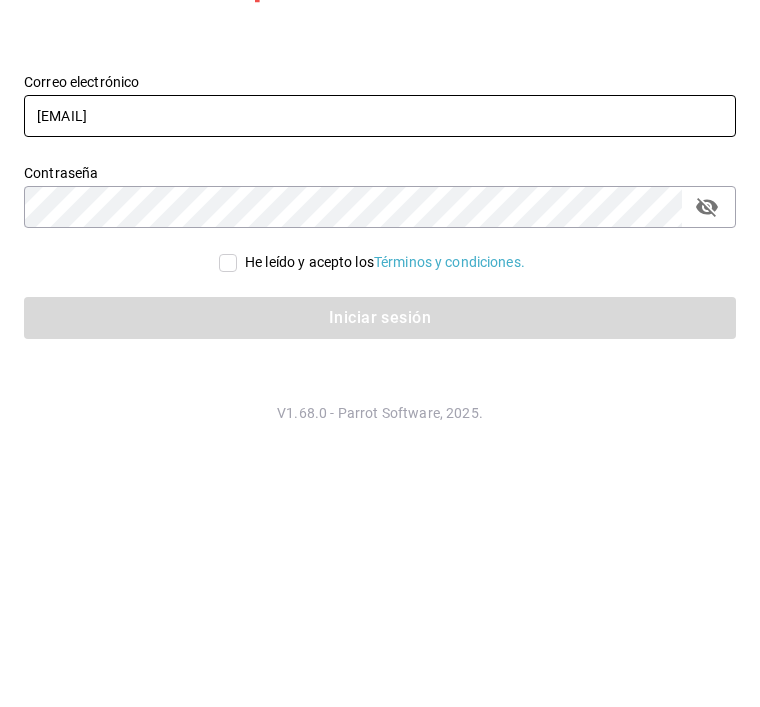 type on "Mutliser@chilaquilazzos.com" 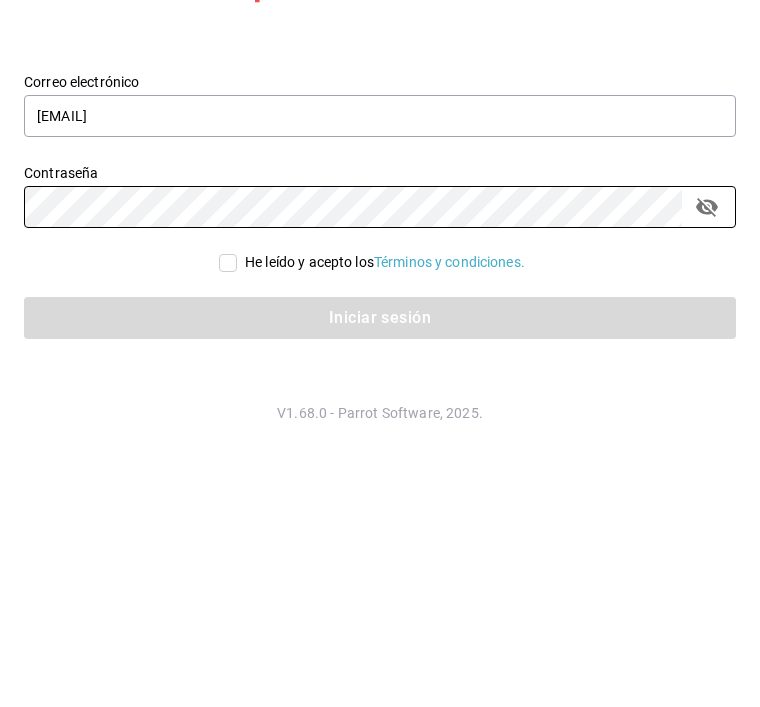 click 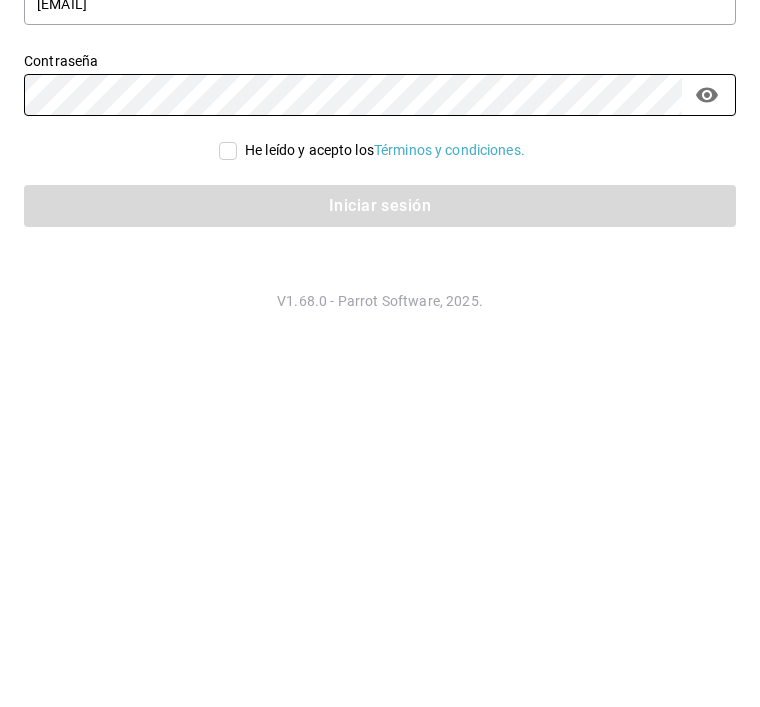 click on "He leído y acepto los  Términos y condiciones." at bounding box center (228, 488) 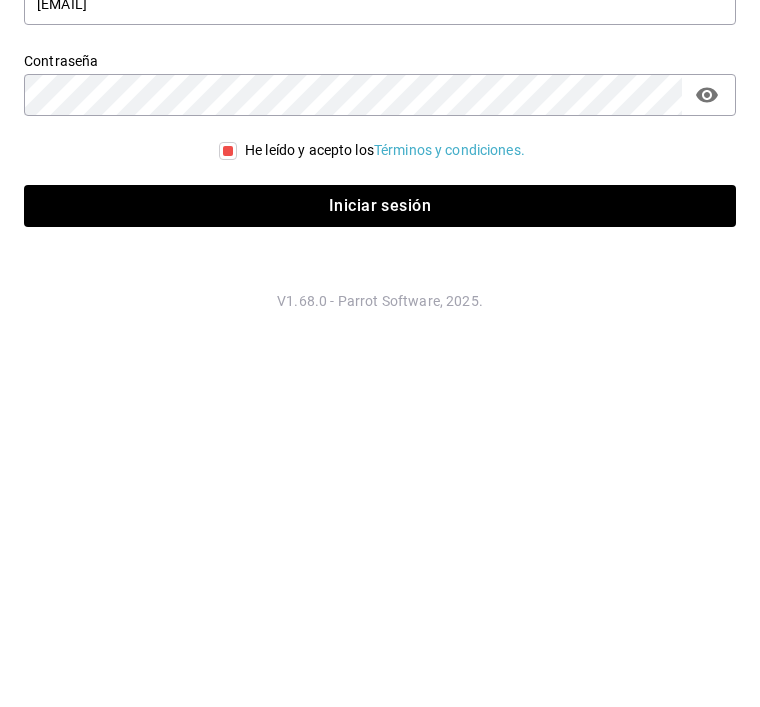scroll, scrollTop: 67, scrollLeft: 0, axis: vertical 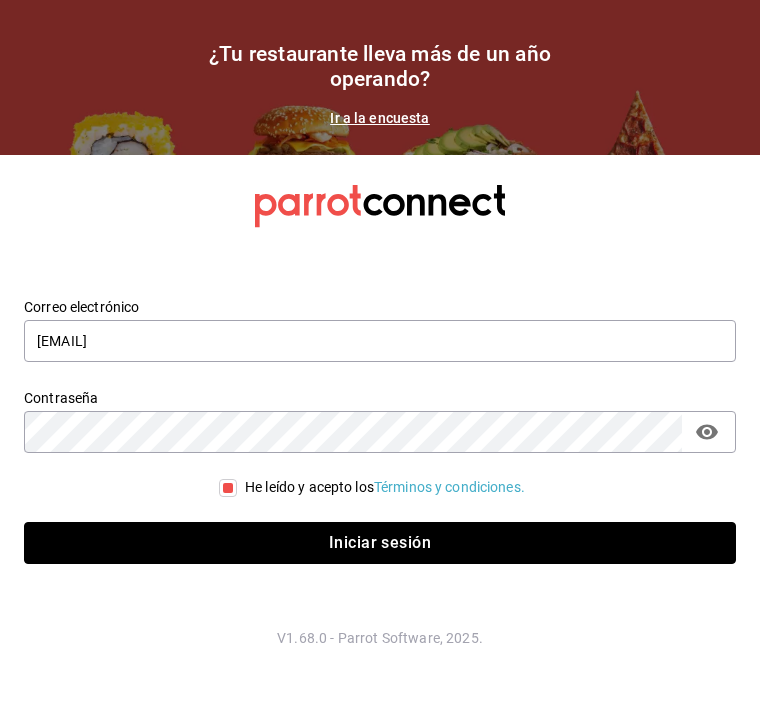 click on "Iniciar sesión" at bounding box center [380, 543] 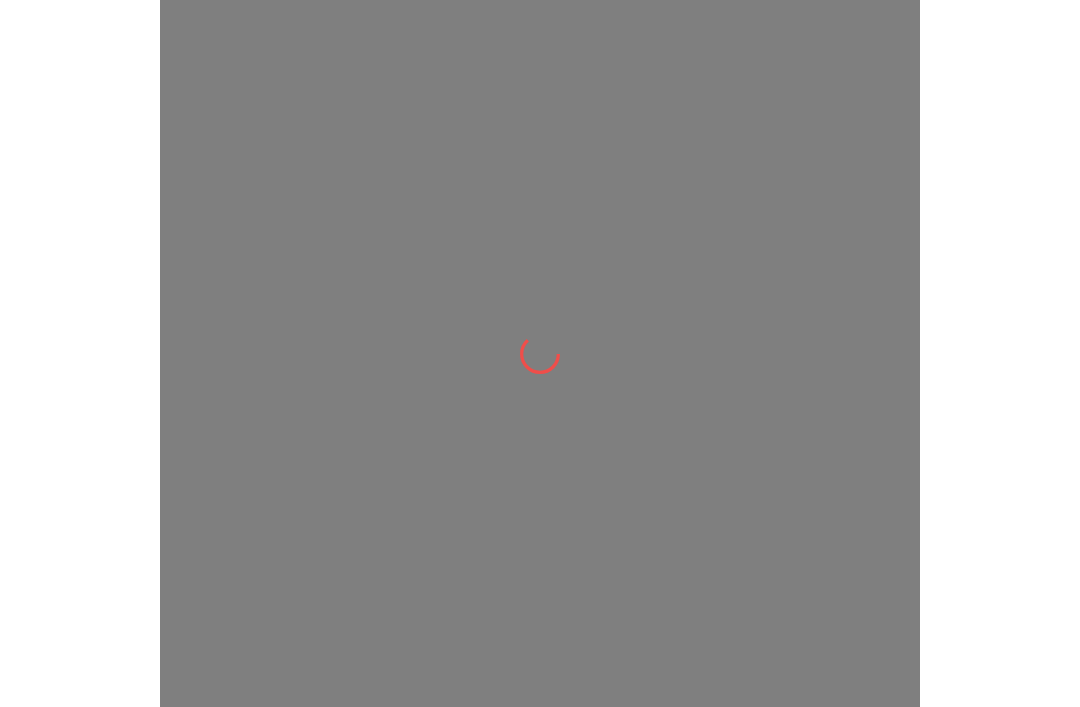 scroll, scrollTop: 0, scrollLeft: 0, axis: both 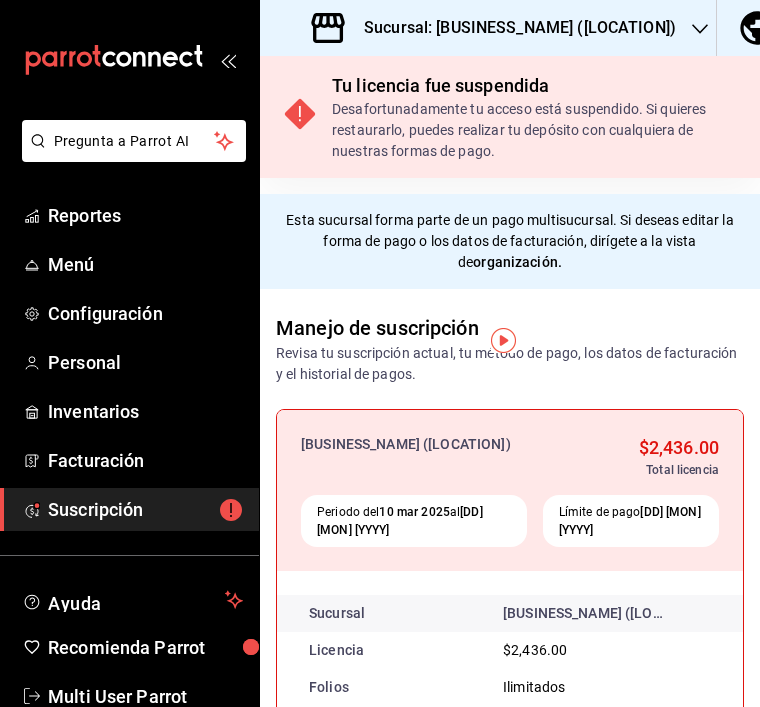 click on "Sucursal: [BUSINESS_NAME] ([LOCATION])" at bounding box center (512, 28) 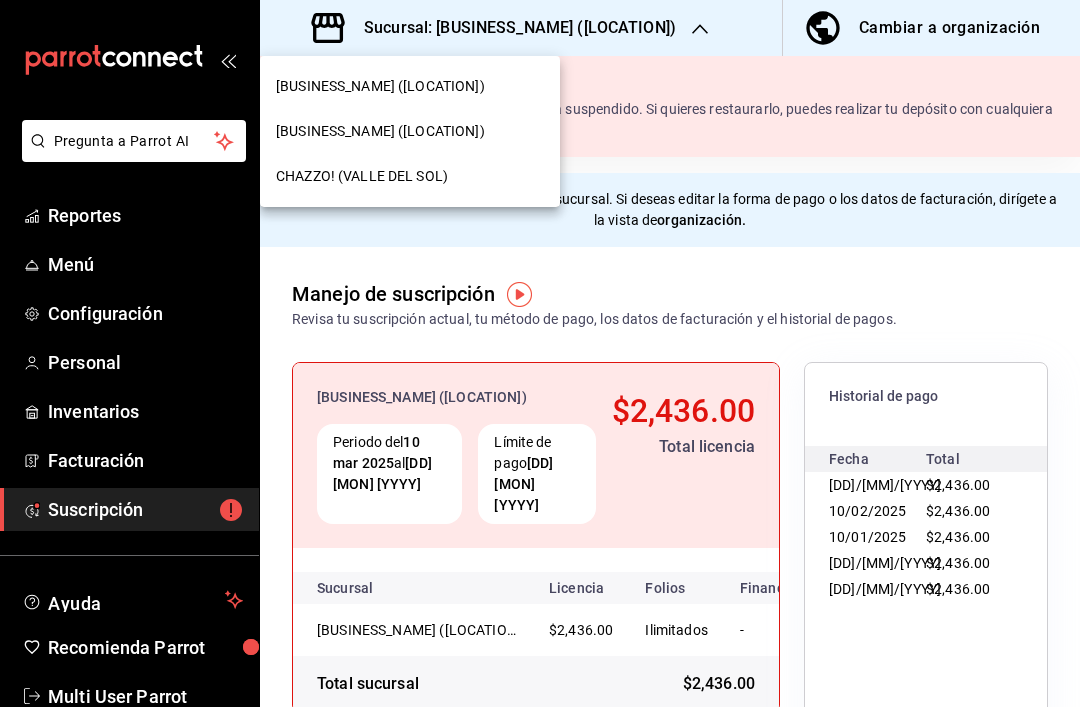 click on "CHAZZO! (VALLE DEL SOL)" at bounding box center [410, 176] 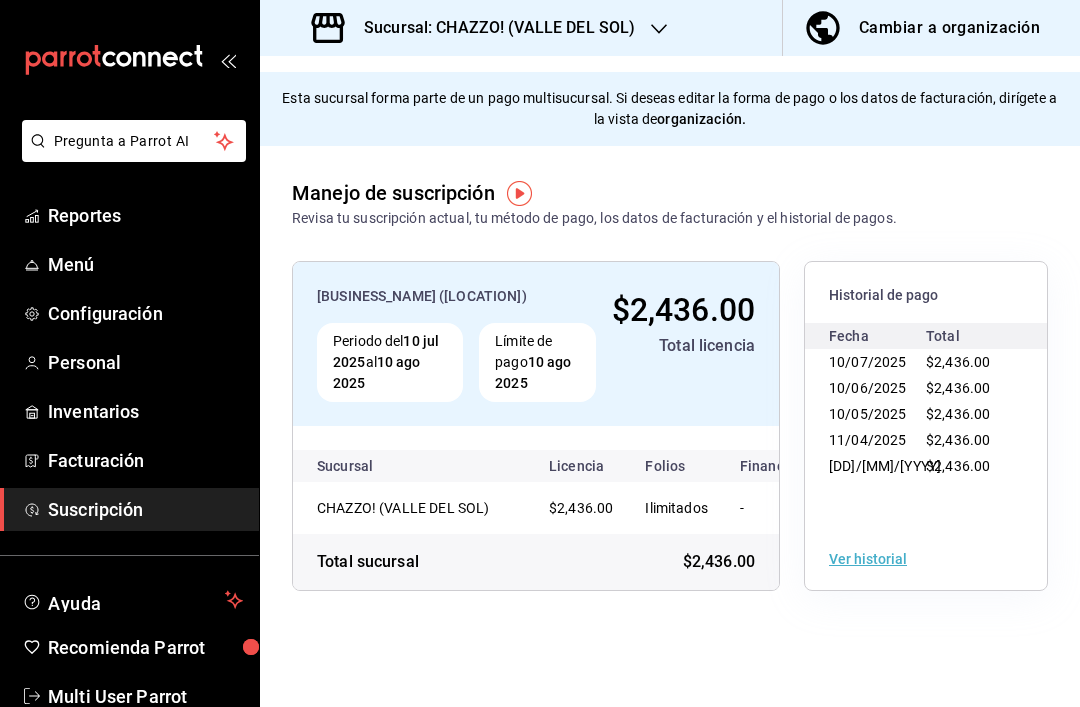 click on "Configuración" at bounding box center [129, 313] 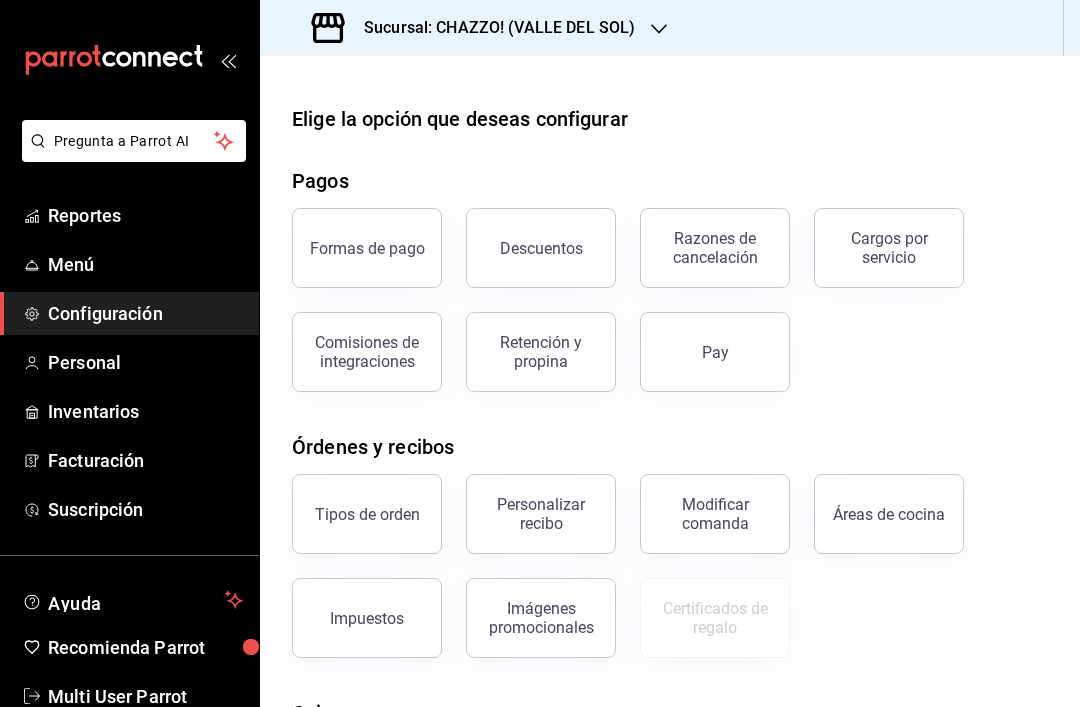 click on "Formas de pago" at bounding box center (367, 248) 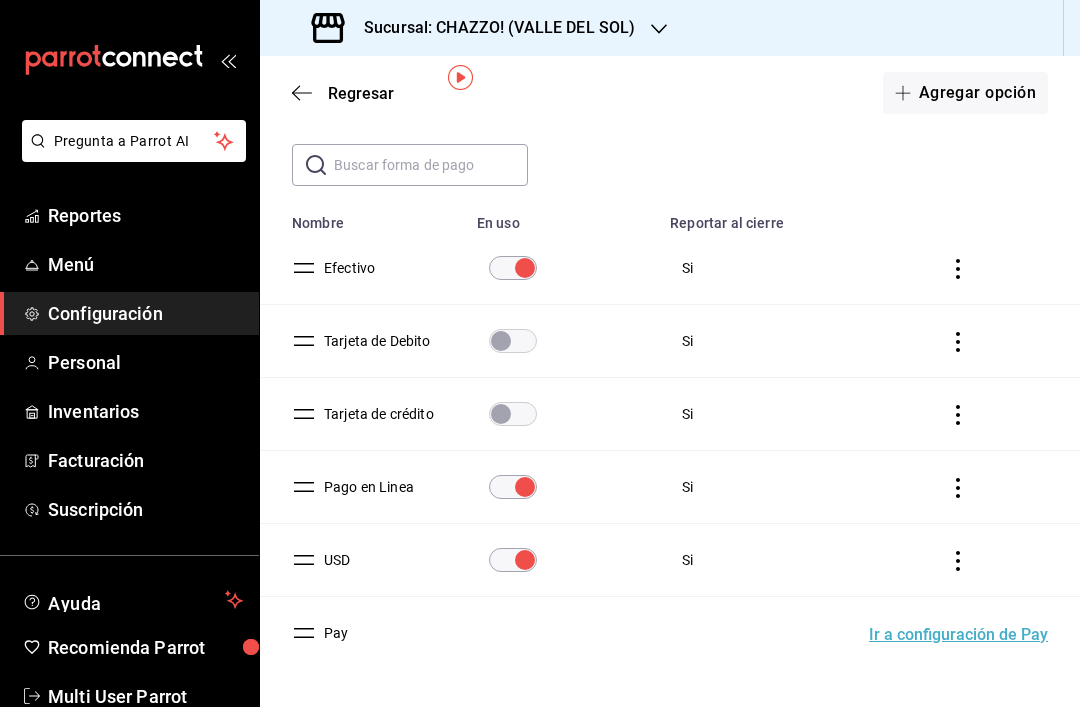 scroll, scrollTop: 84, scrollLeft: 0, axis: vertical 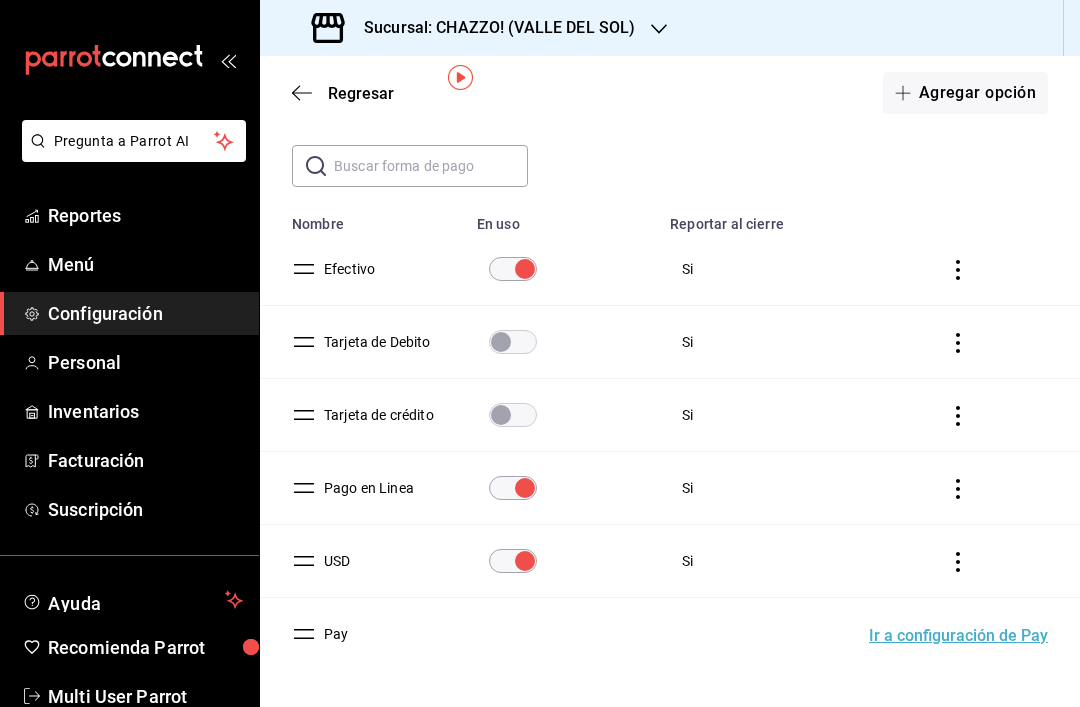 click at bounding box center (962, 561) 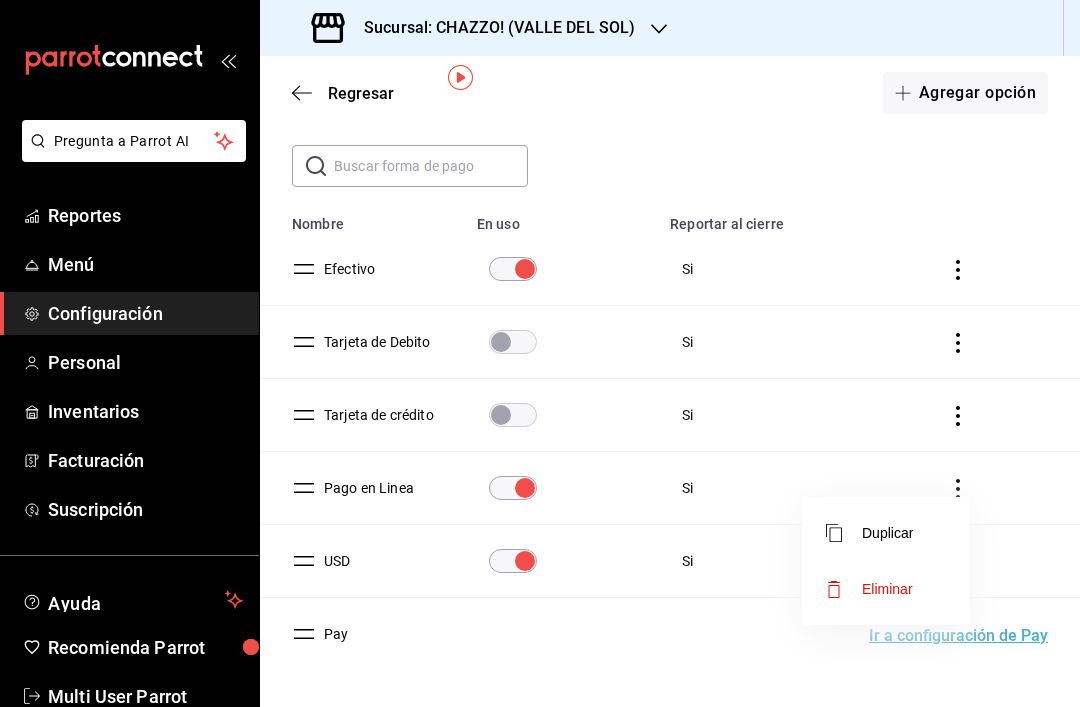 click at bounding box center (540, 353) 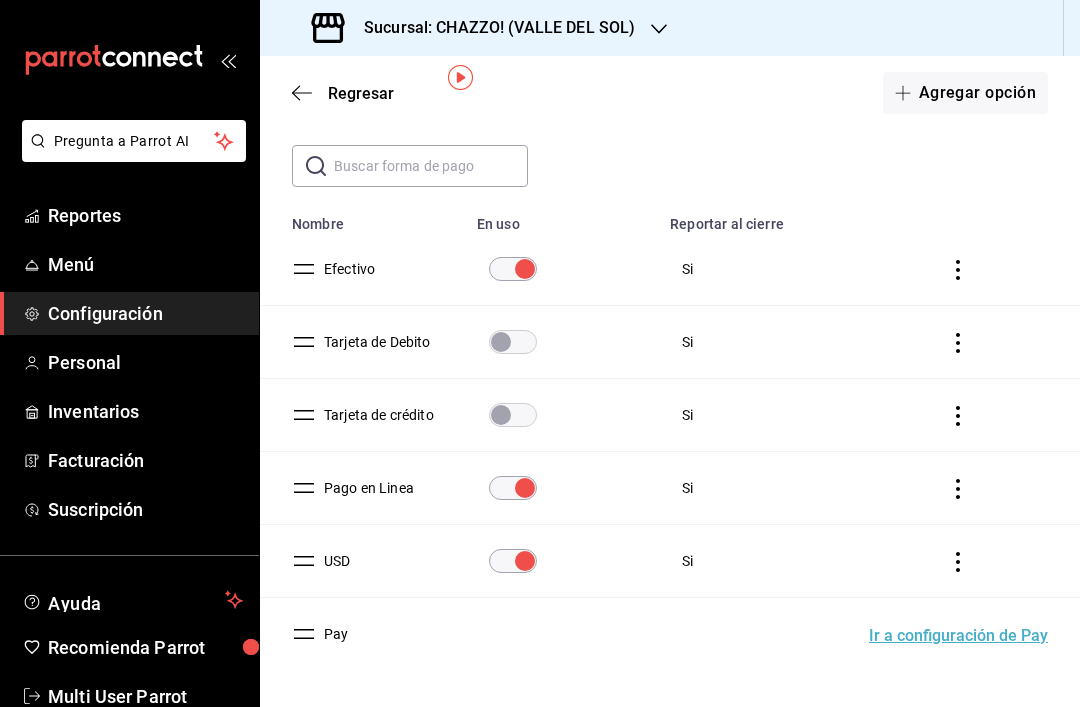 click on "Configuración" at bounding box center [129, 313] 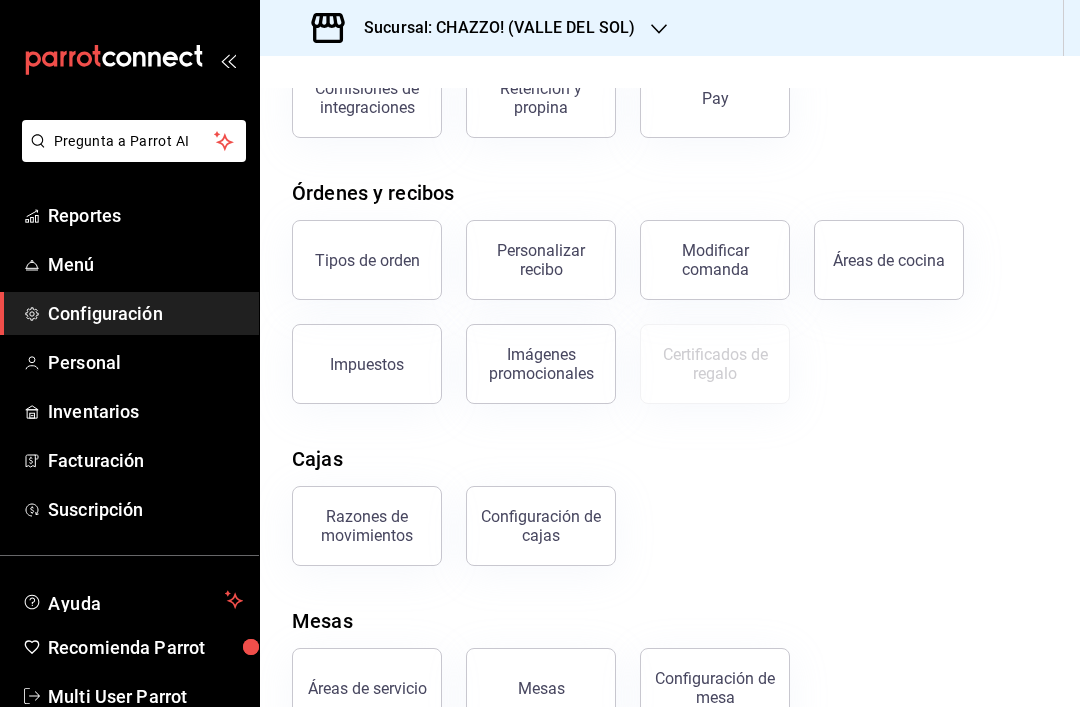 scroll, scrollTop: 66, scrollLeft: 0, axis: vertical 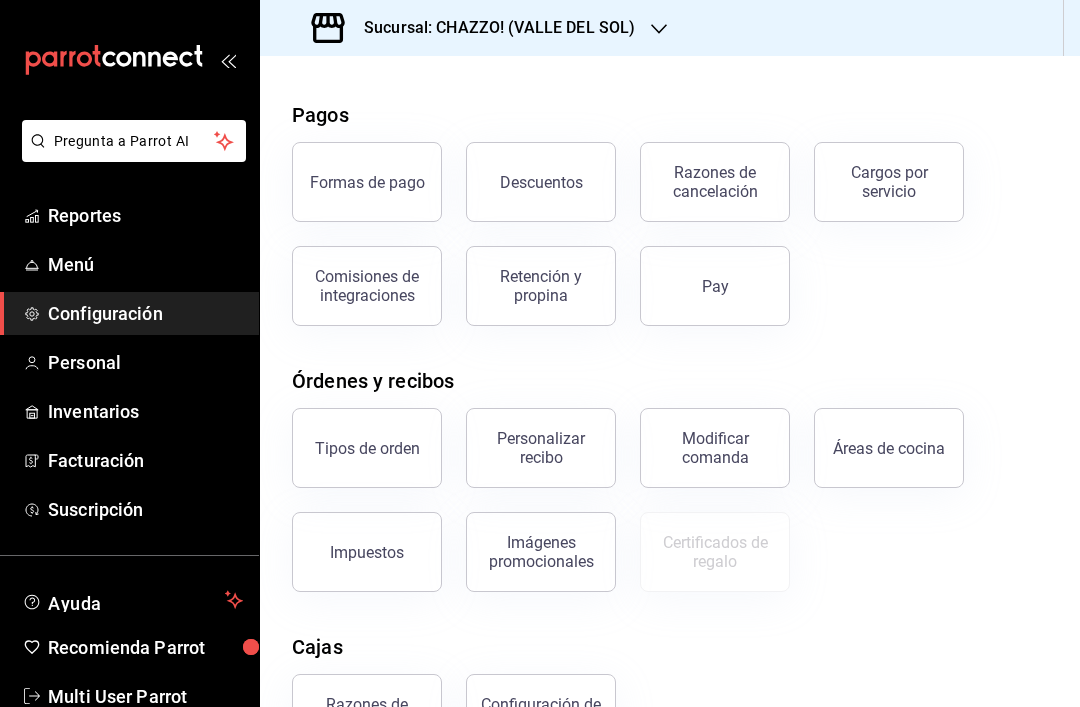 click on "Formas de pago" at bounding box center [367, 182] 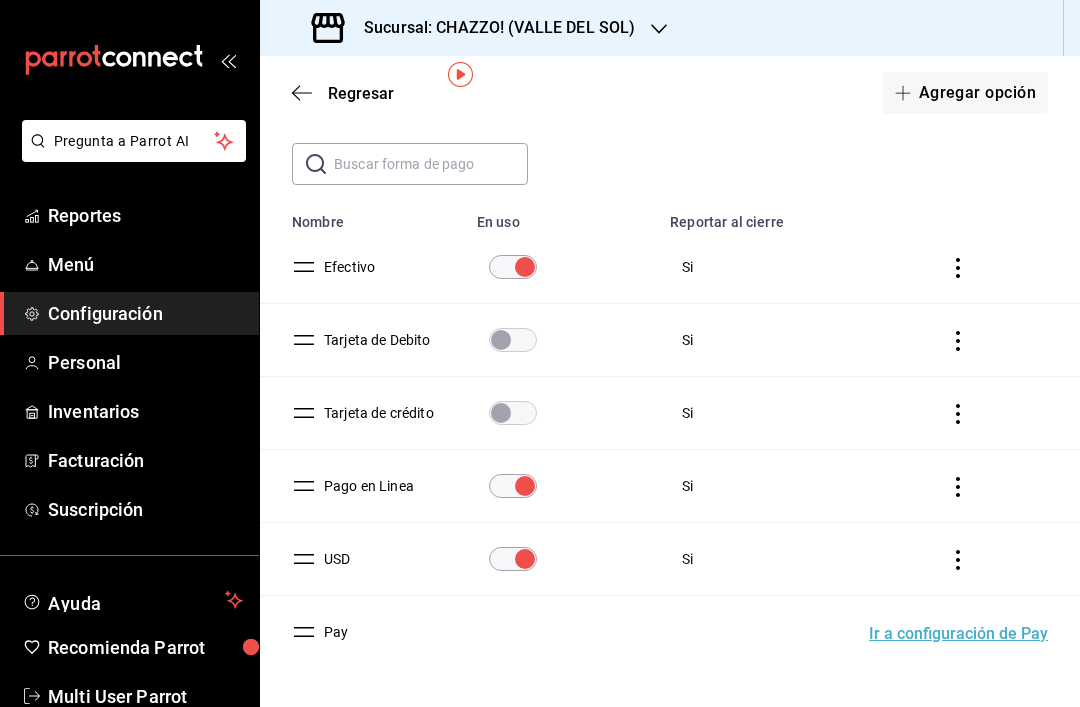 scroll, scrollTop: 84, scrollLeft: 0, axis: vertical 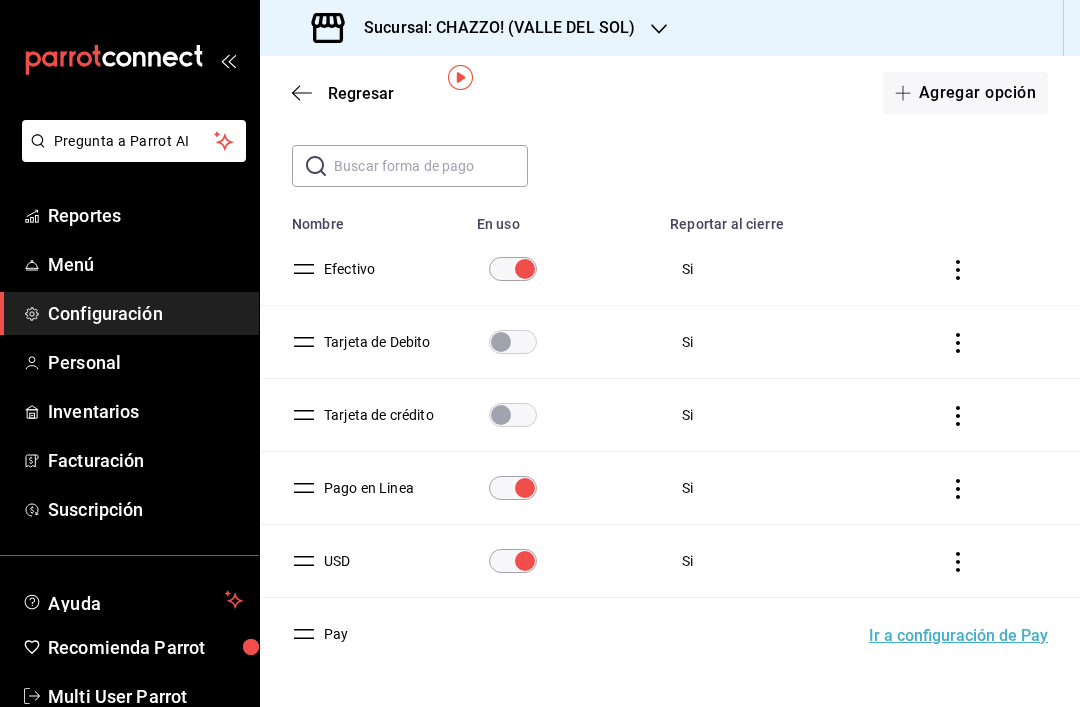 click at bounding box center (525, 561) 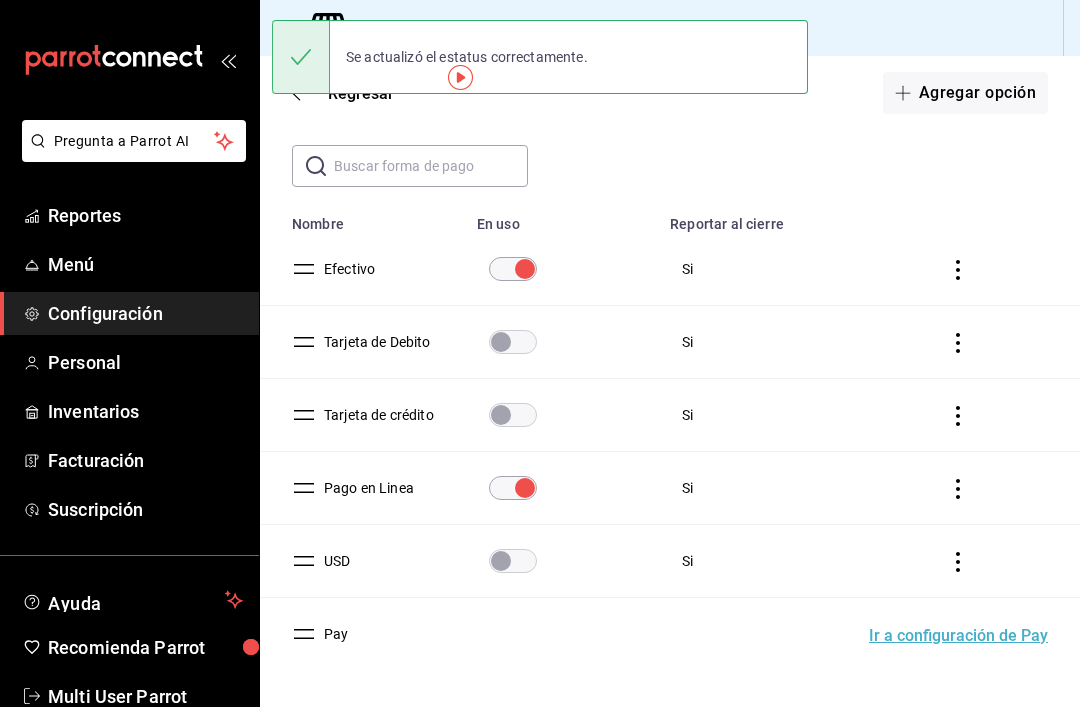 click at bounding box center (501, 561) 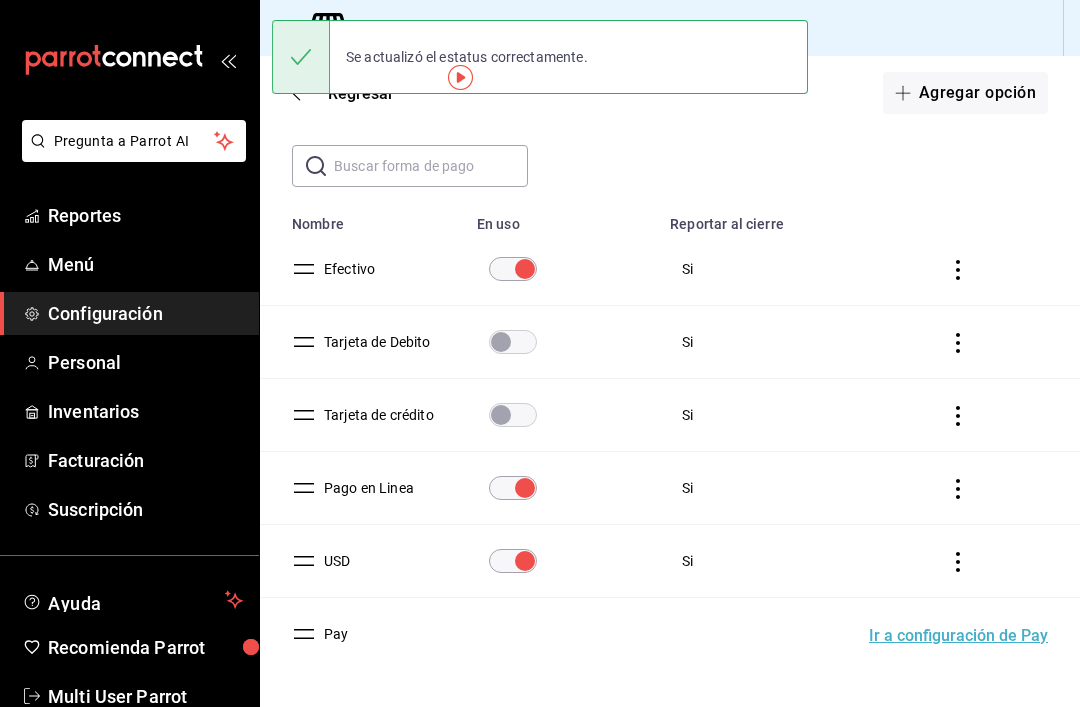 click 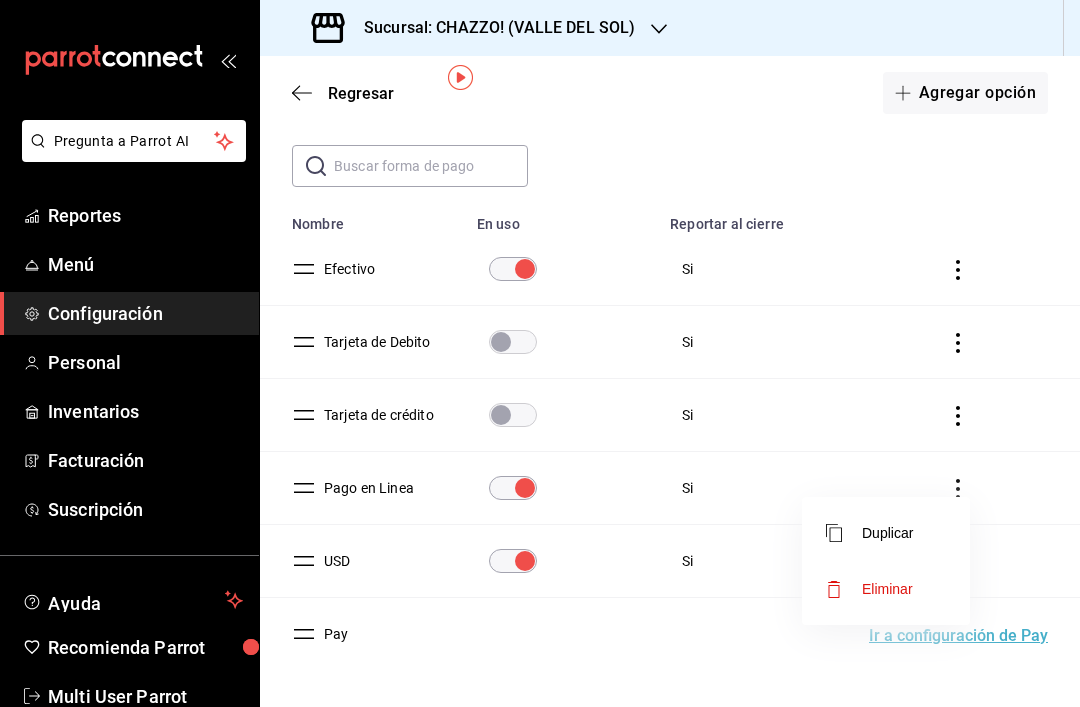 click at bounding box center (540, 353) 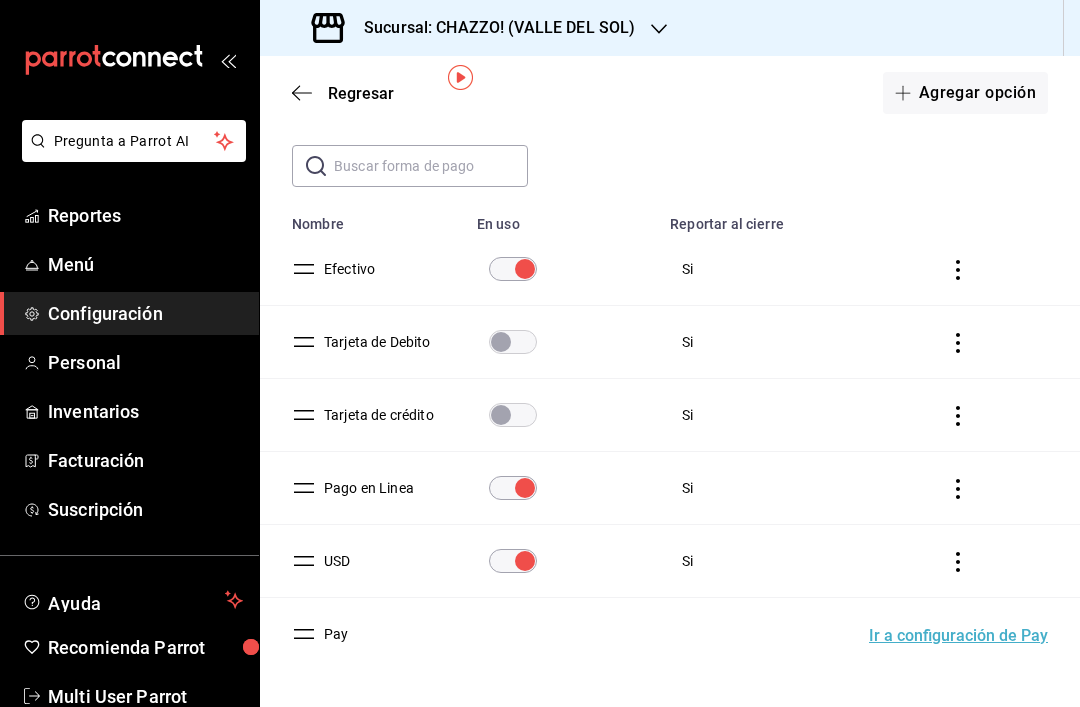 click at bounding box center (525, 561) 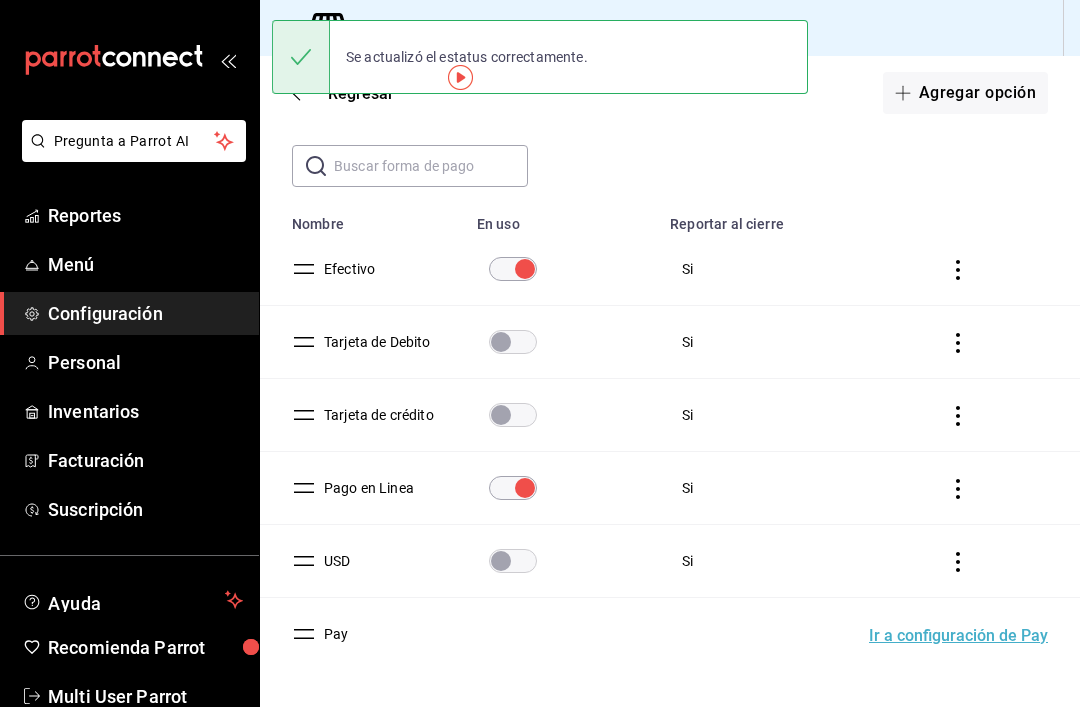 click at bounding box center (501, 561) 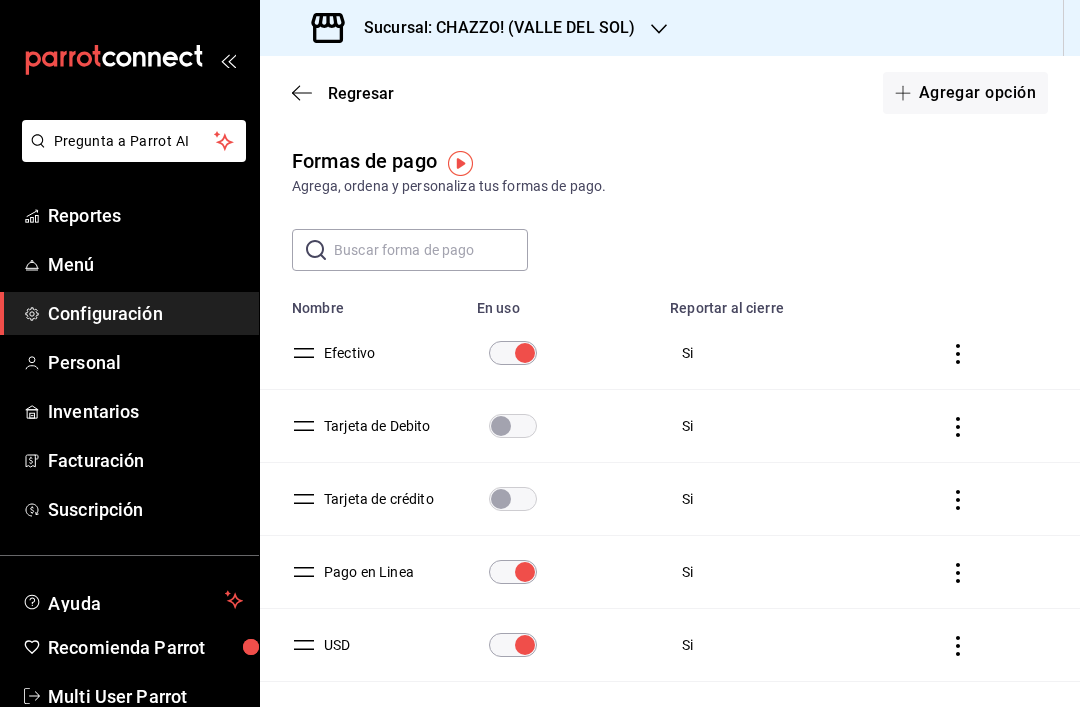 scroll, scrollTop: 0, scrollLeft: 0, axis: both 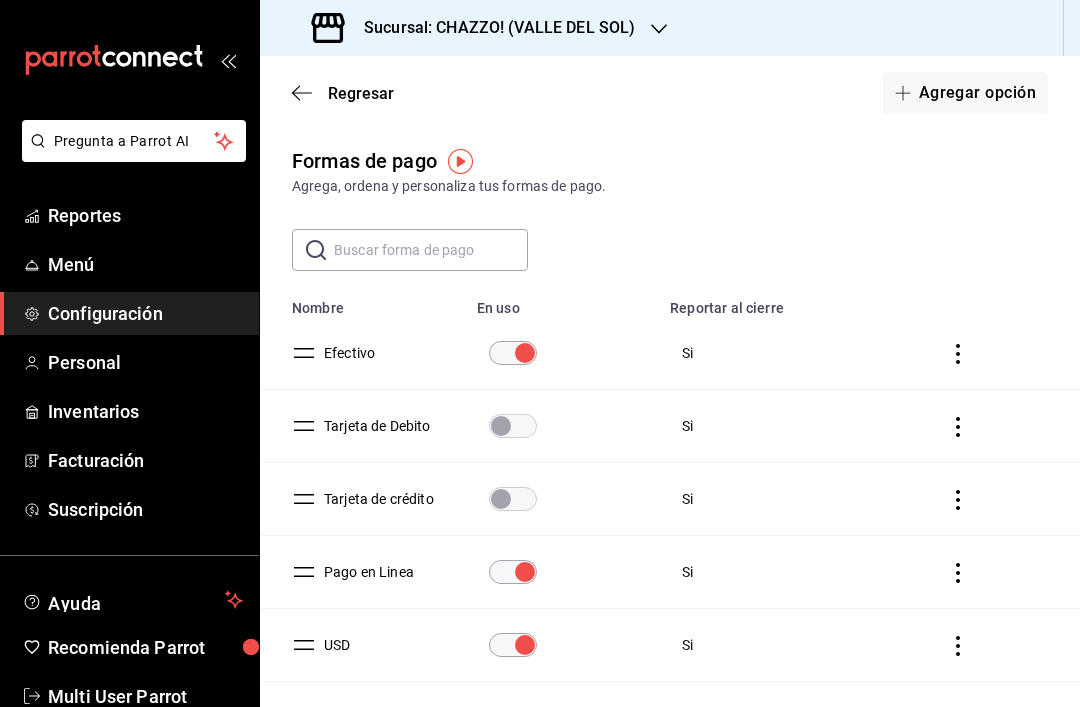 click on "Regresar Agregar opción" at bounding box center [670, 93] 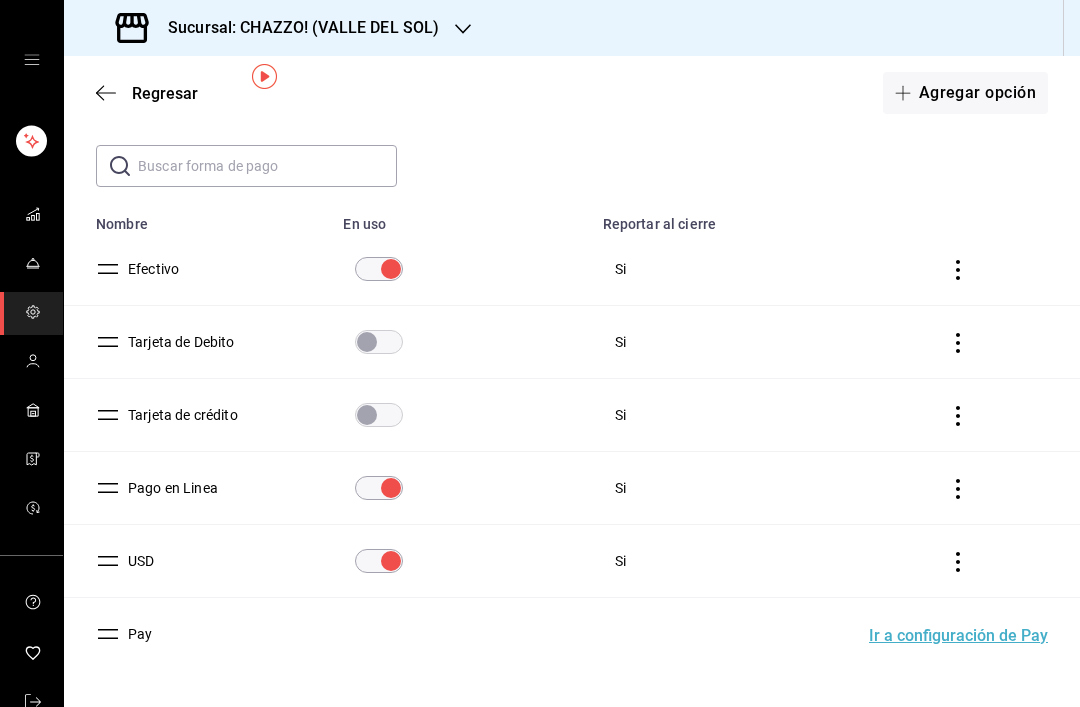 scroll, scrollTop: 84, scrollLeft: 0, axis: vertical 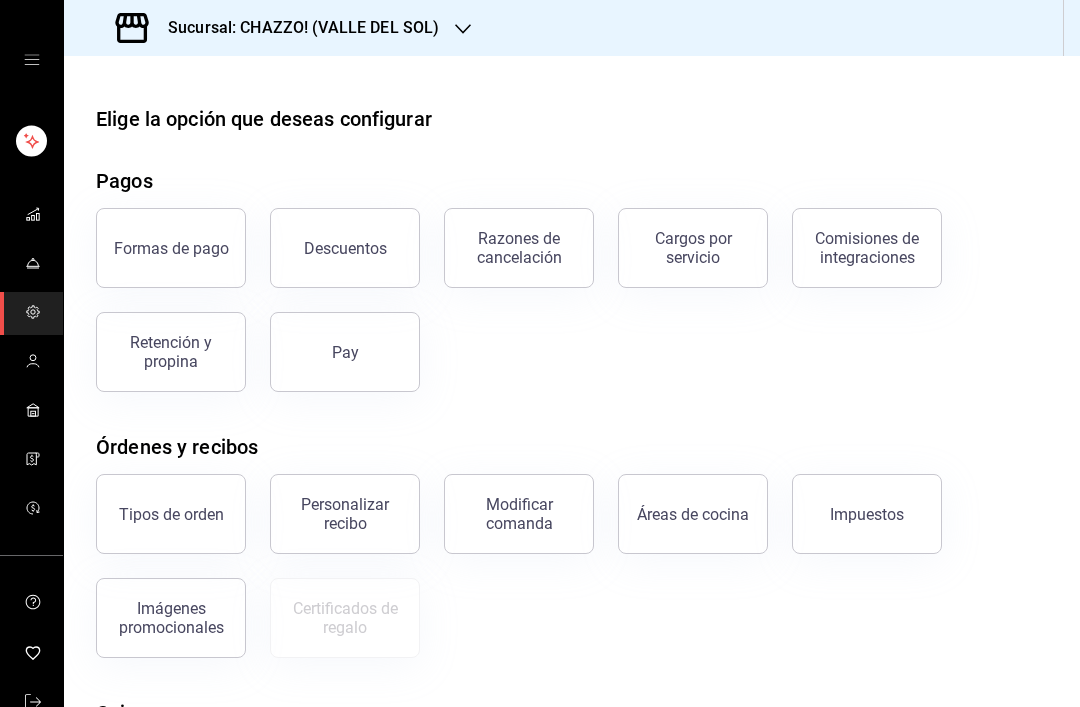 click on "Personalizar recibo" at bounding box center [345, 514] 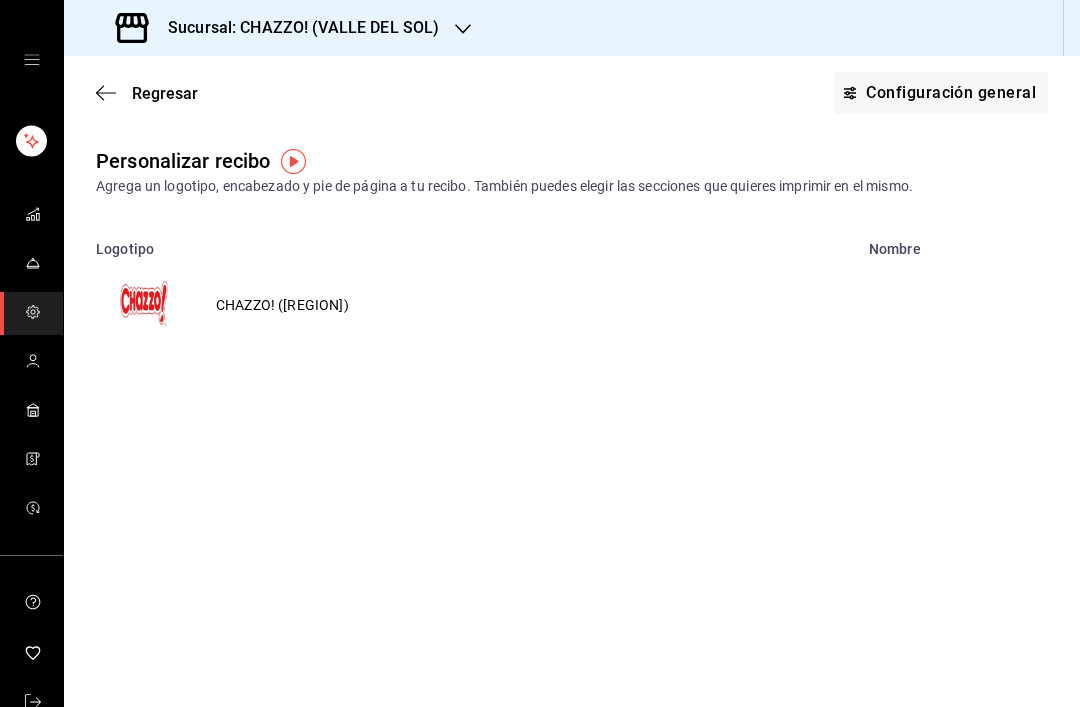 click on "CHAZZO! (Valle del Sol)" at bounding box center (572, 305) 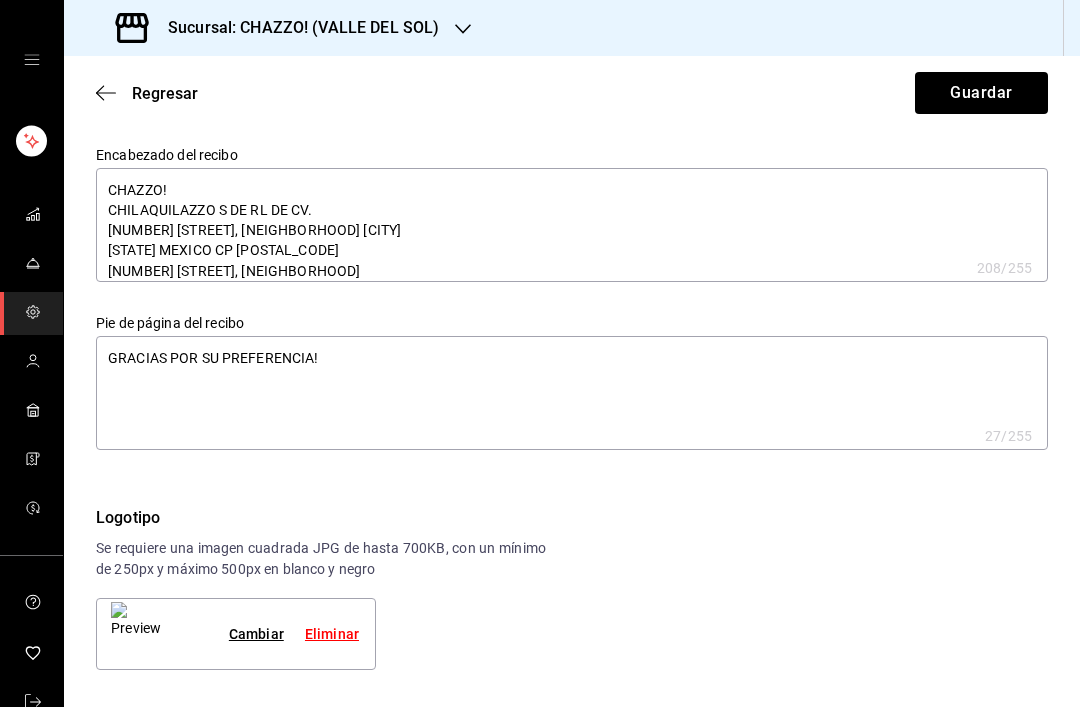 type on "x" 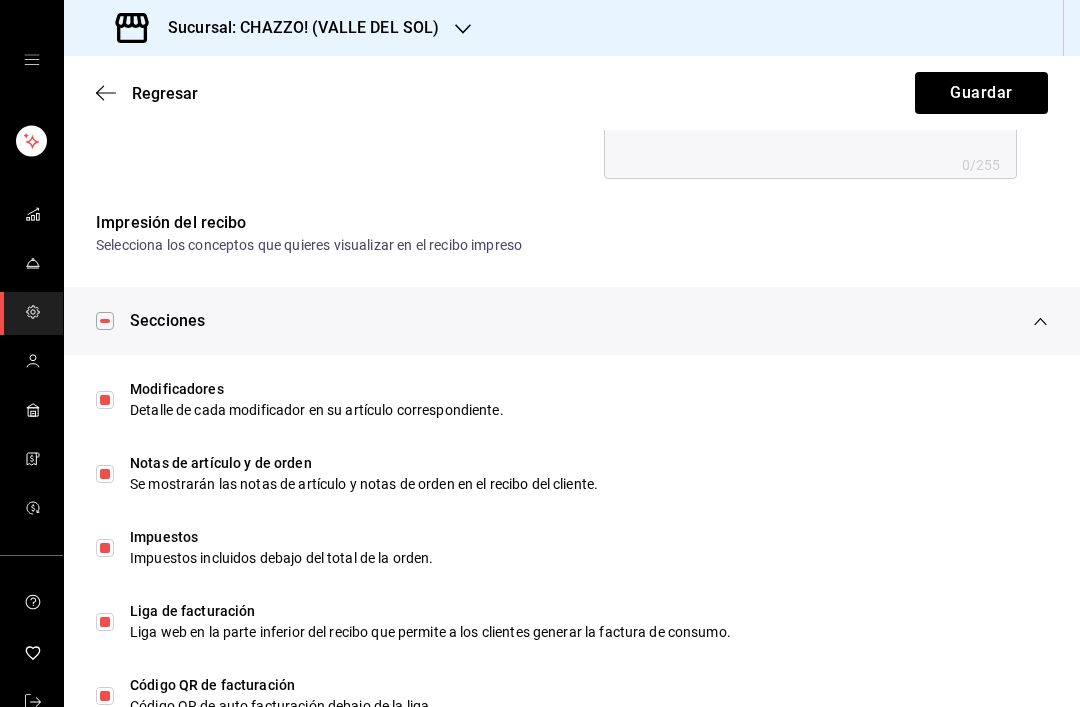 scroll, scrollTop: 959, scrollLeft: 0, axis: vertical 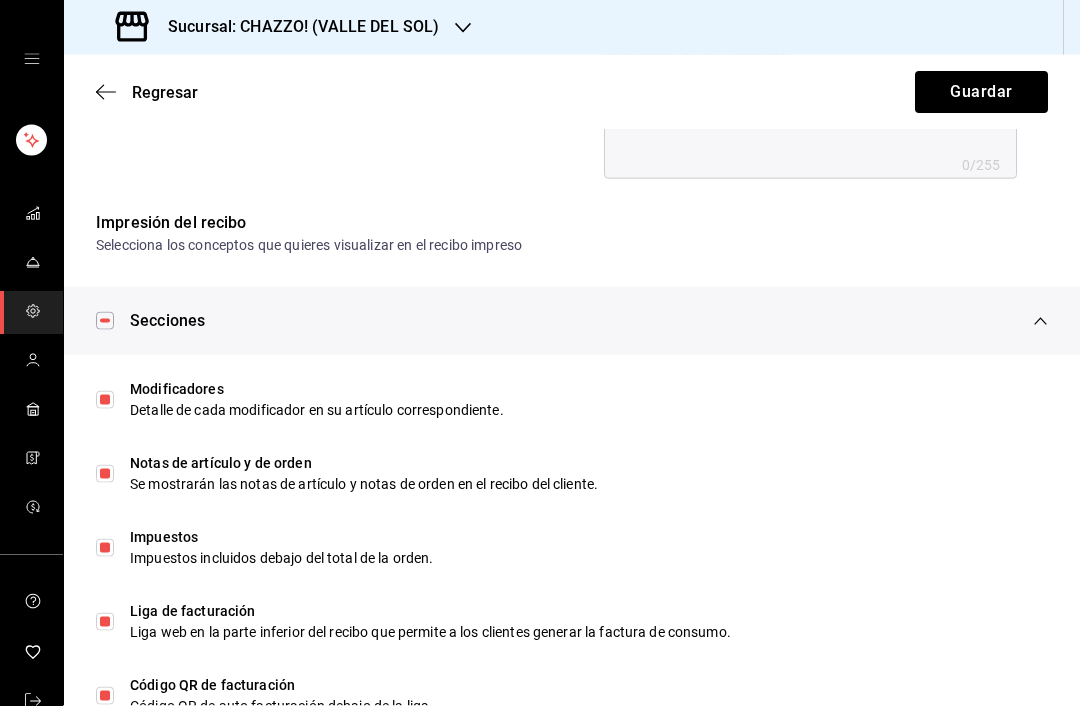 type on "x" 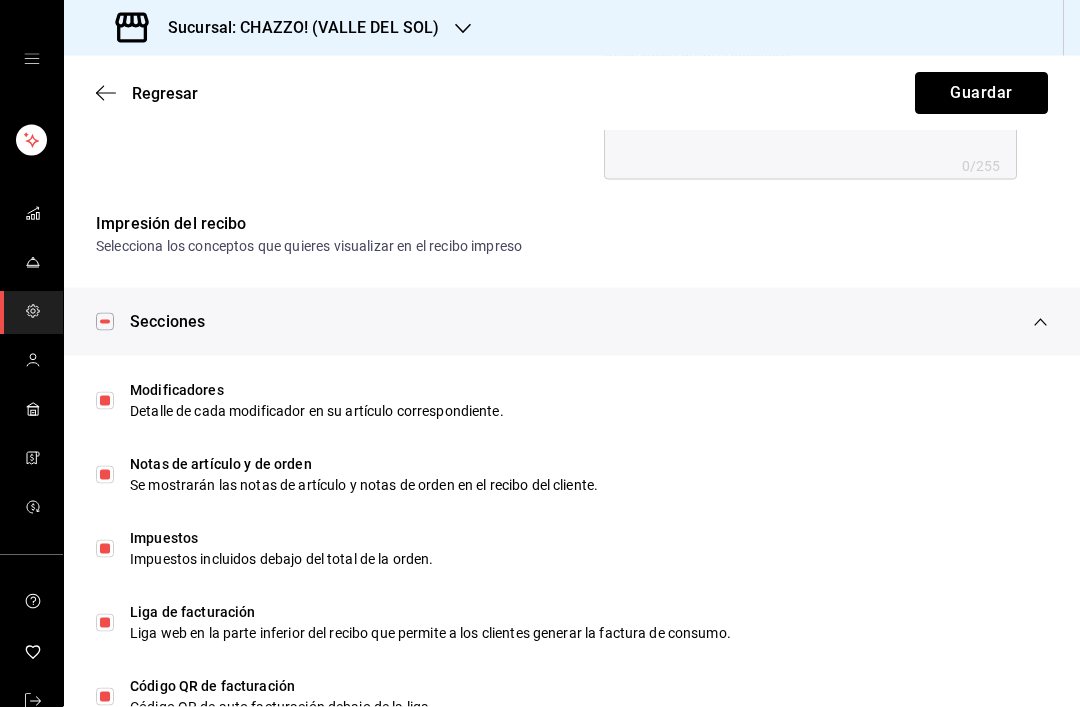 click on "Guardar" at bounding box center [981, 93] 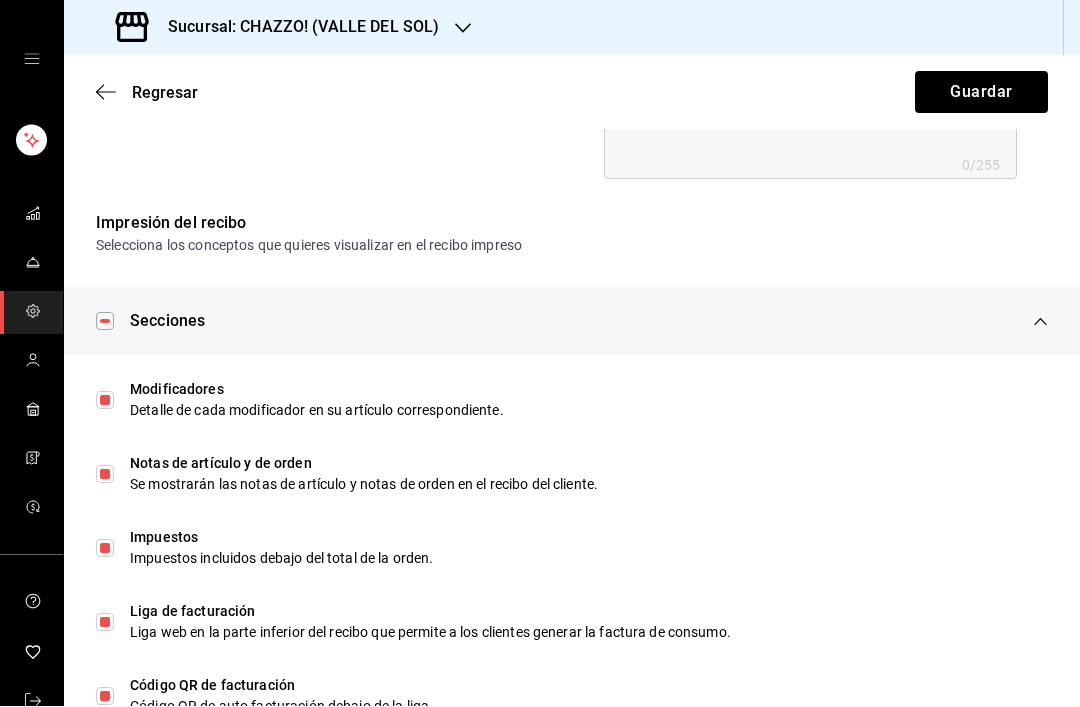 type on "x" 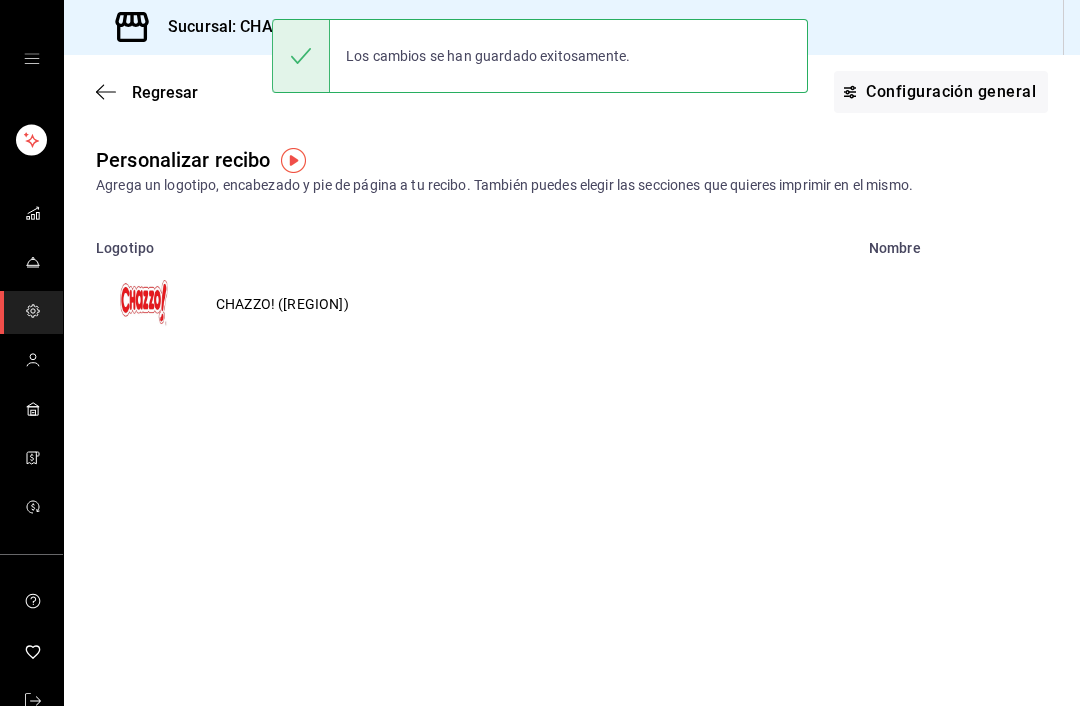click 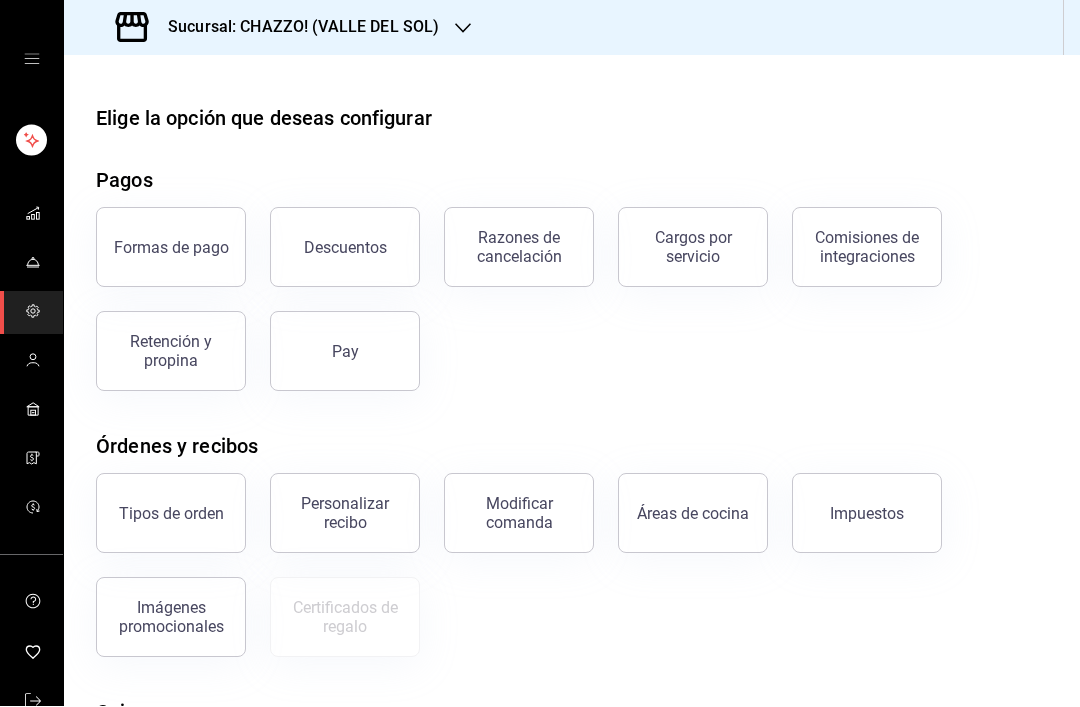 click on "Elige la opción que deseas configurar Pagos Formas de pago Descuentos Razones de cancelación Cargos por servicio Comisiones de integraciones Retención y propina Pay Órdenes y recibos Tipos de orden Personalizar recibo Modificar comanda Áreas de cocina Impuestos Imágenes promocionales Certificados de regalo Cajas Razones de movimientos Configuración de cajas Mesas Áreas de servicio Mesas Configuración de mesa" at bounding box center [572, 543] 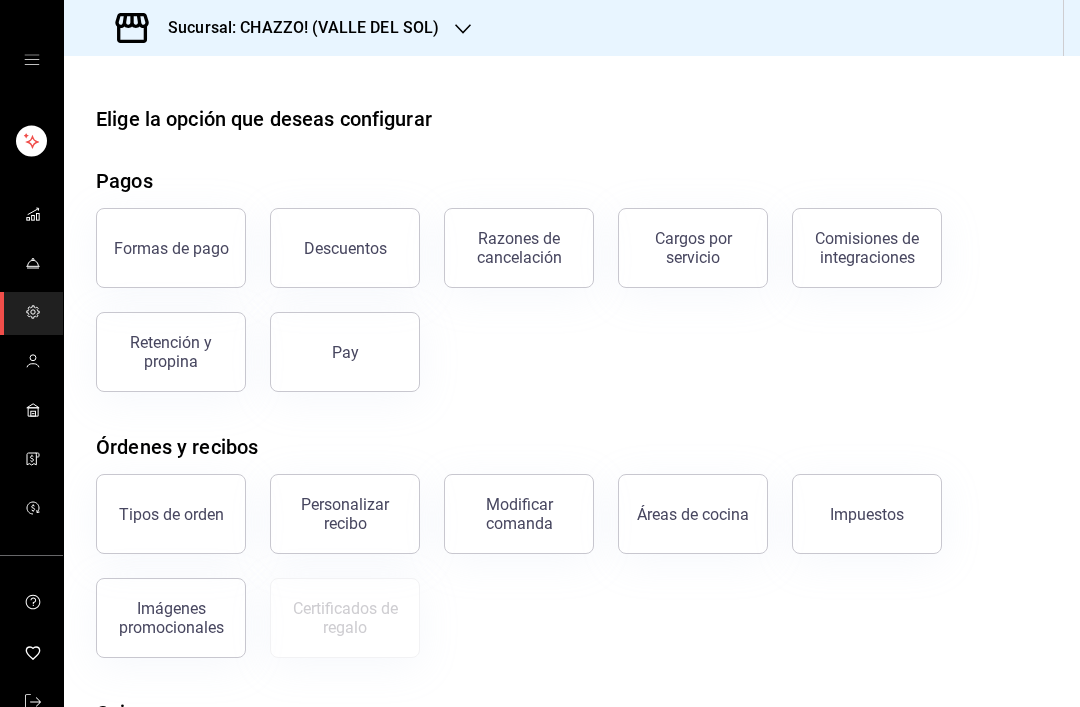 click on "Tipos de orden Personalizar recibo Modificar comanda Áreas de cocina Impuestos Imágenes promocionales Certificados de regalo" at bounding box center [560, 554] 